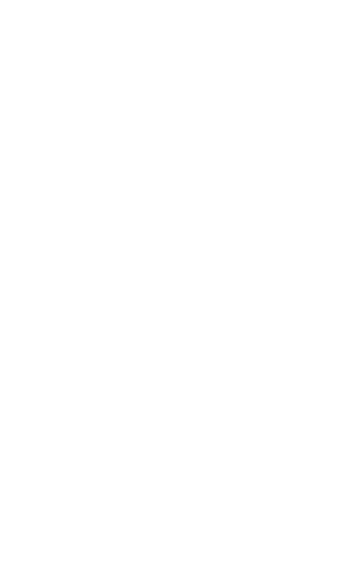 scroll, scrollTop: 0, scrollLeft: 0, axis: both 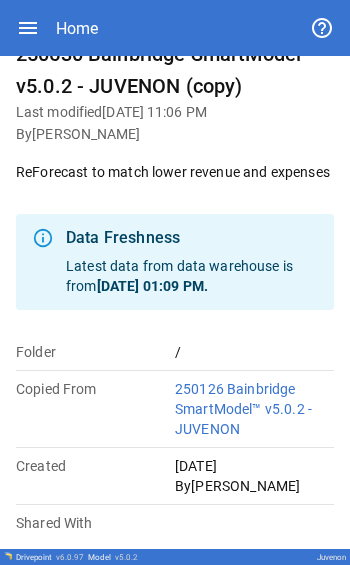 click on "[DATE] 01:09 PM ." at bounding box center (152, 286) 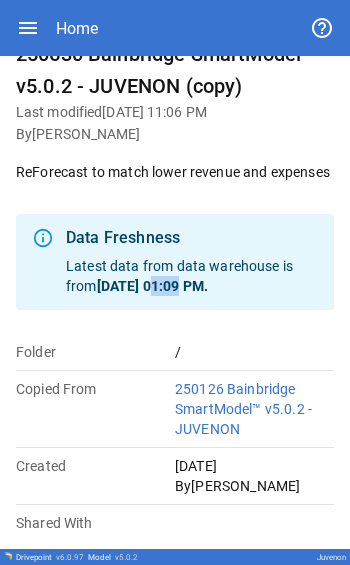 click on "[DATE] 01:09 PM ." at bounding box center [152, 286] 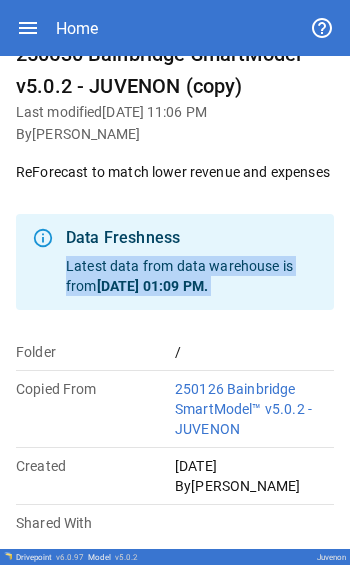 click on "Data Freshness Latest data from data warehouse is from  [DATE] 01:09 PM ." at bounding box center [175, 262] 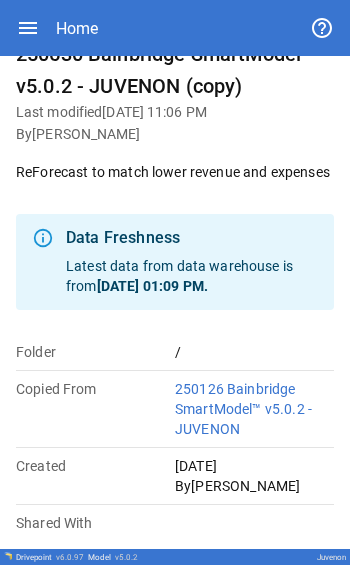 scroll, scrollTop: 0, scrollLeft: 0, axis: both 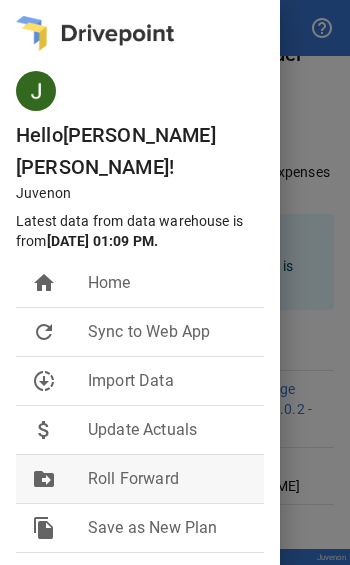 click on "drive_file_move" at bounding box center [60, 479] 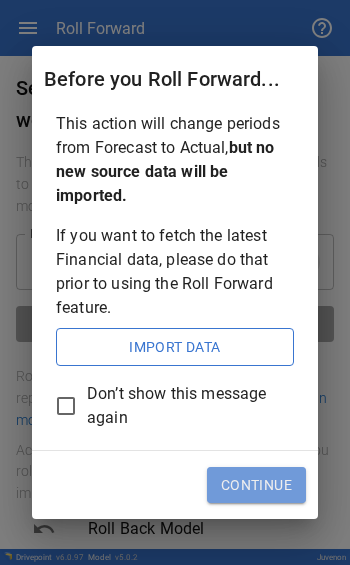 click on "Continue" at bounding box center (256, 485) 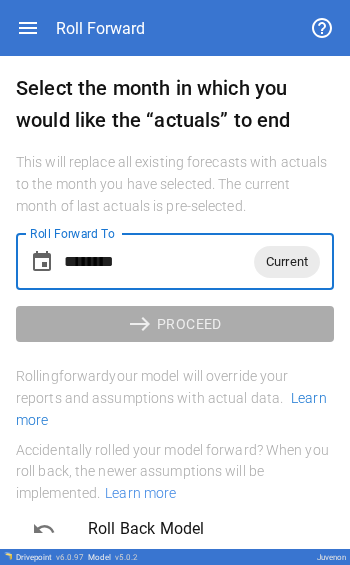 click on "********" at bounding box center [159, 262] 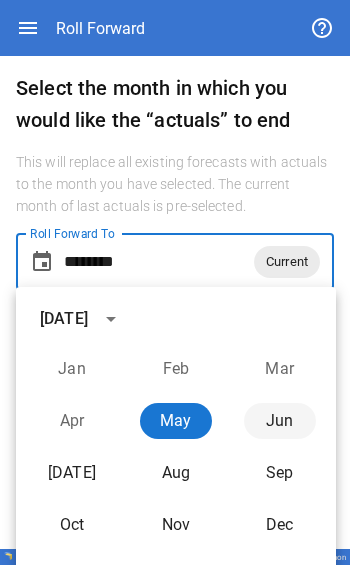 click on "Jun" at bounding box center [280, 421] 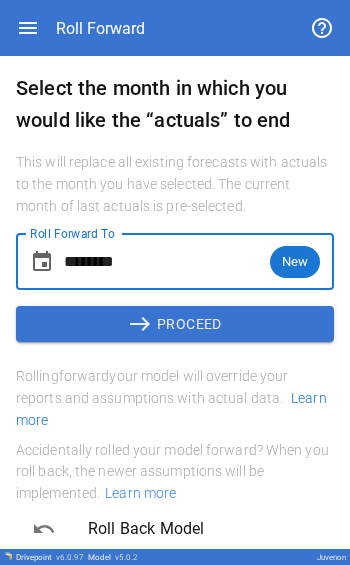 scroll, scrollTop: 0, scrollLeft: 0, axis: both 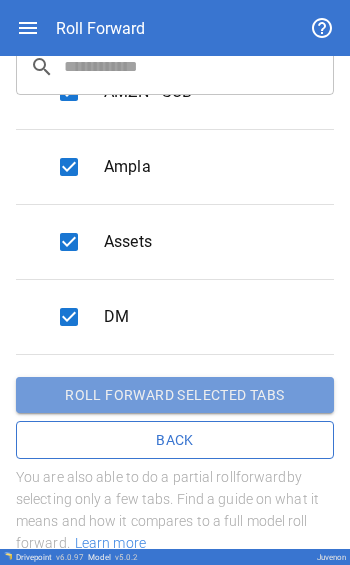 click on "Roll forward selected tabs" at bounding box center [175, 395] 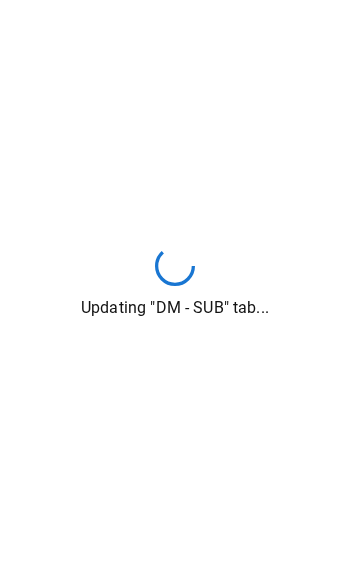 drag, startPoint x: 14, startPoint y: 61, endPoint x: 98, endPoint y: 60, distance: 84.00595 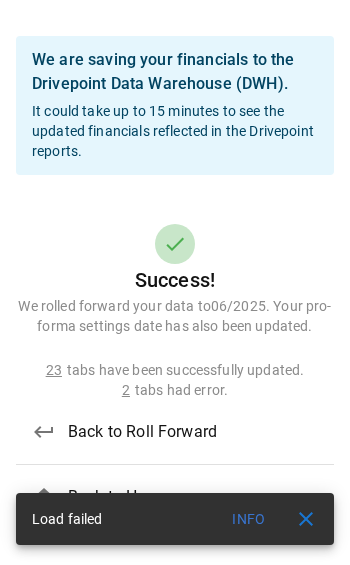 scroll, scrollTop: 0, scrollLeft: 0, axis: both 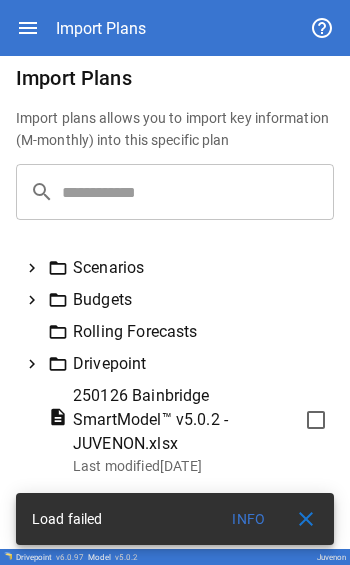 click 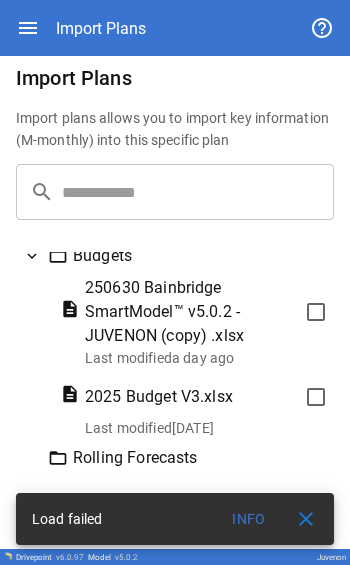 scroll, scrollTop: 22, scrollLeft: 0, axis: vertical 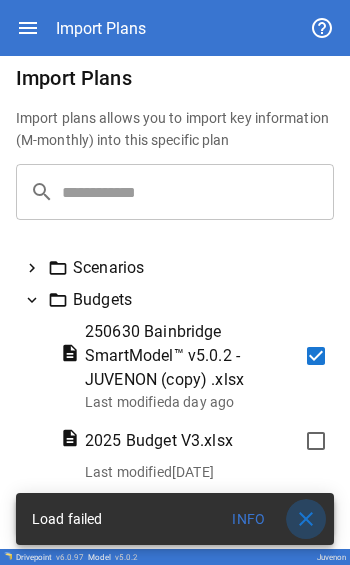 click on "close" at bounding box center (306, 519) 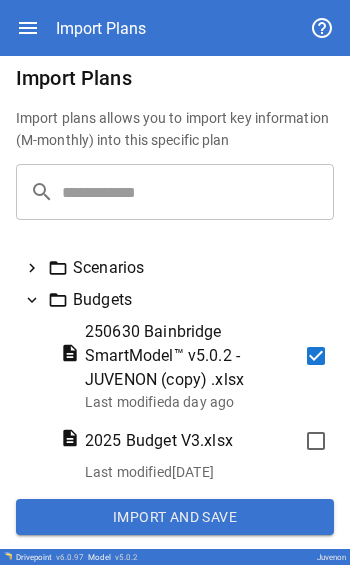 click on "250630 Bainbridge SmartModel™ v5.0.2 - JUVENON (copy) .xlsx" at bounding box center (190, 356) 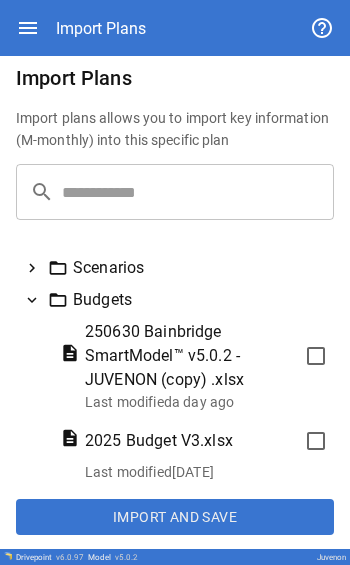 click on "250630 Bainbridge SmartModel™ v5.0.2 - JUVENON (copy) .xlsx" at bounding box center [190, 356] 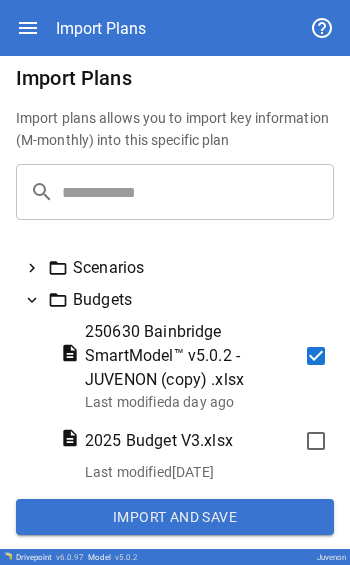 scroll, scrollTop: 0, scrollLeft: 0, axis: both 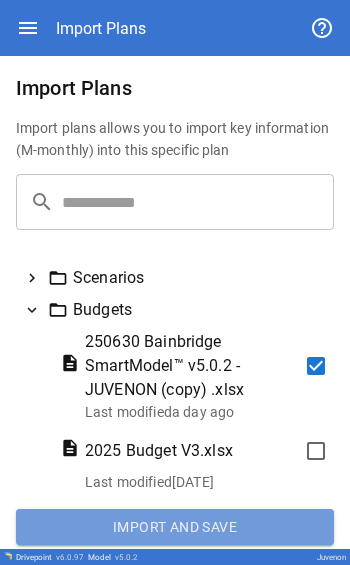 click on "Import and Save" at bounding box center (175, 527) 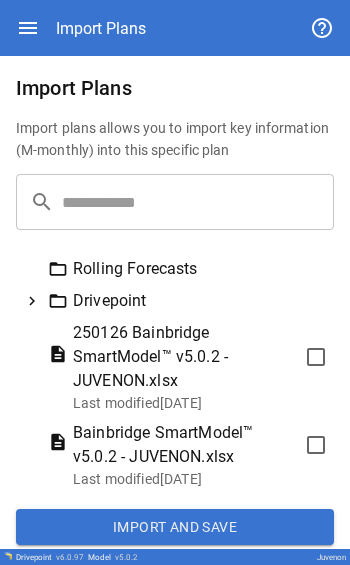 scroll, scrollTop: 245, scrollLeft: 0, axis: vertical 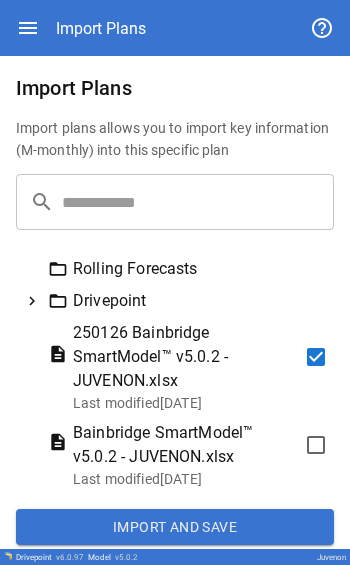 click on "250126 Bainbridge SmartModel™ v5.0.2 - JUVENON.xlsx" at bounding box center [184, 357] 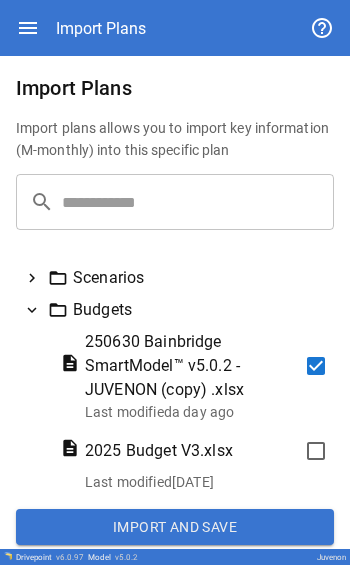 scroll, scrollTop: 0, scrollLeft: 0, axis: both 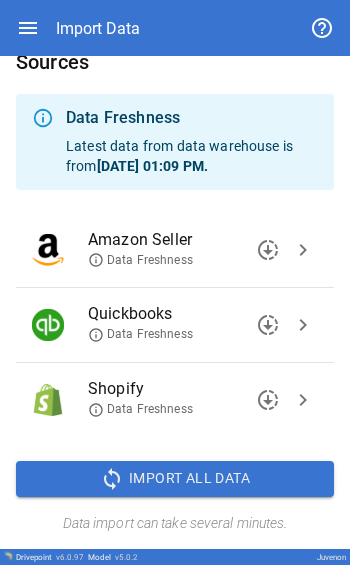 click on "Import All Data" at bounding box center (189, 478) 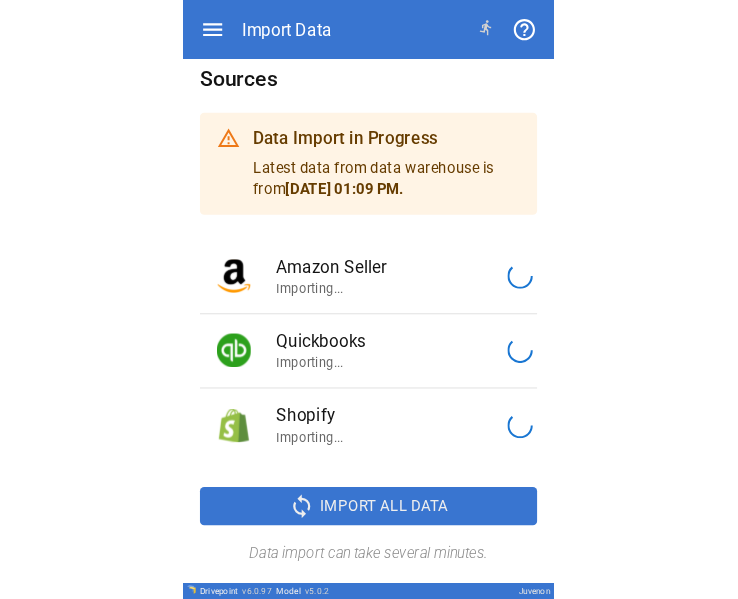 scroll, scrollTop: 14, scrollLeft: 0, axis: vertical 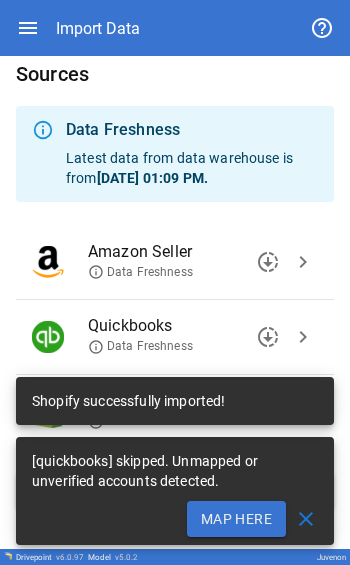 click on "close" at bounding box center [306, 519] 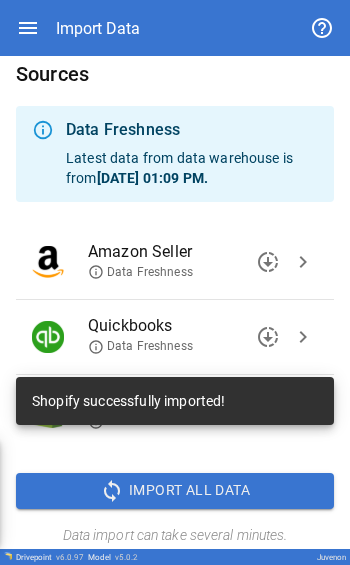 click on "close" at bounding box center (-28, 519) 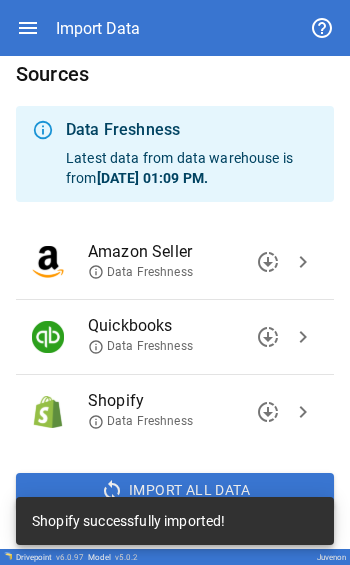click on "chevron_right" at bounding box center [303, 337] 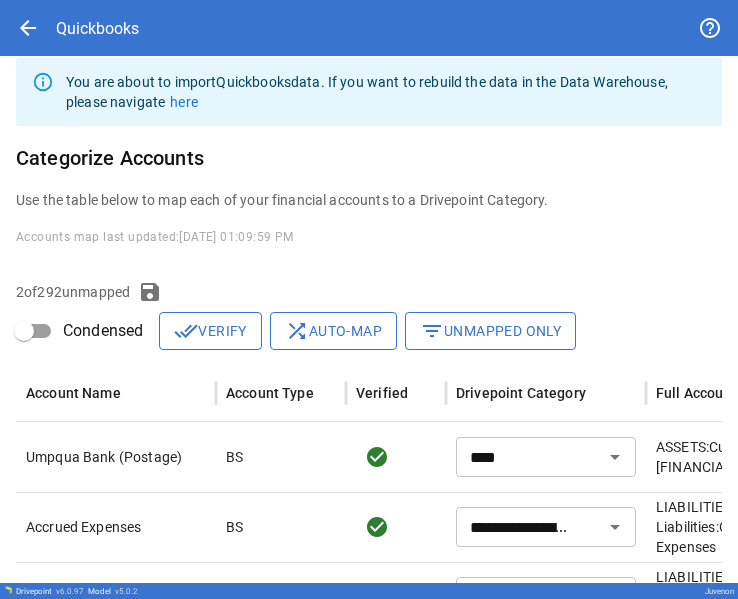 scroll, scrollTop: 179, scrollLeft: 0, axis: vertical 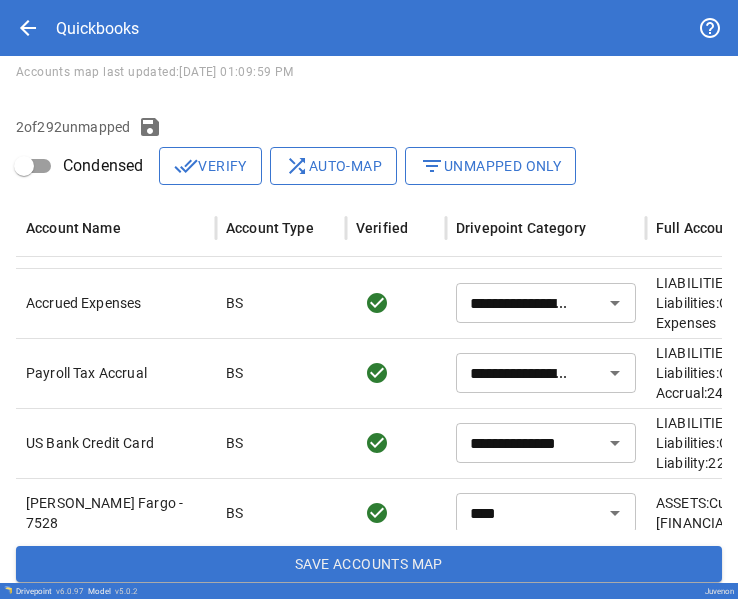 click on "filter_list Unmapped Only" at bounding box center [490, 166] 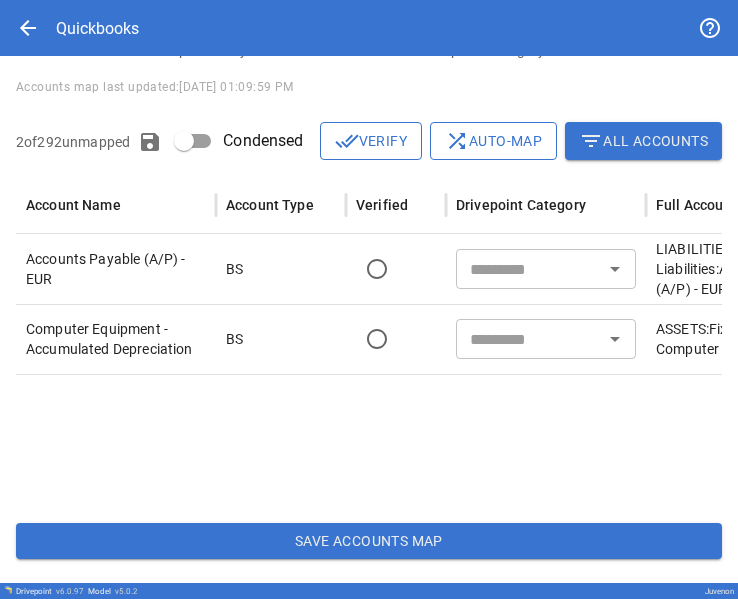 scroll, scrollTop: 0, scrollLeft: 24, axis: horizontal 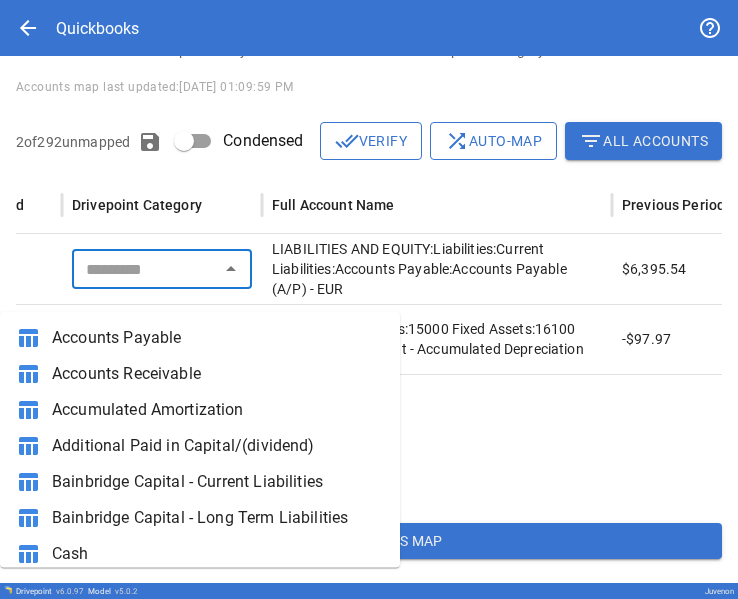 click at bounding box center (145, 269) 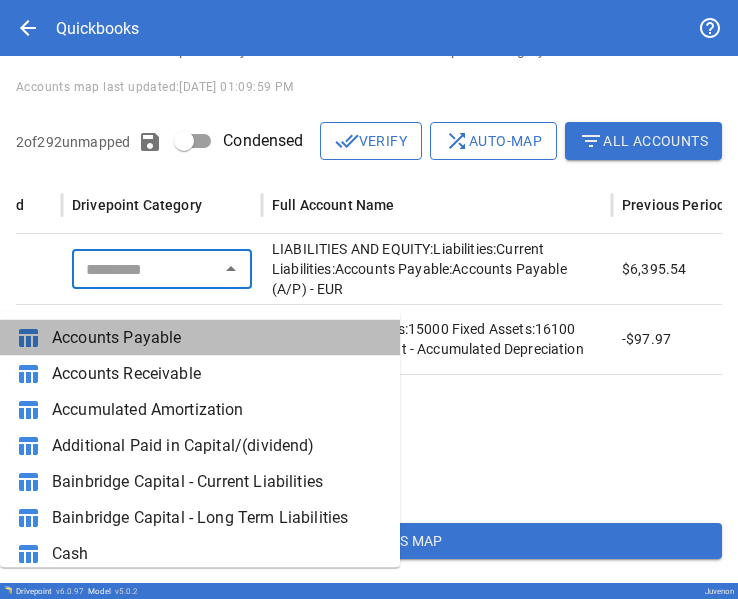 click on "Accounts Payable" at bounding box center (218, 338) 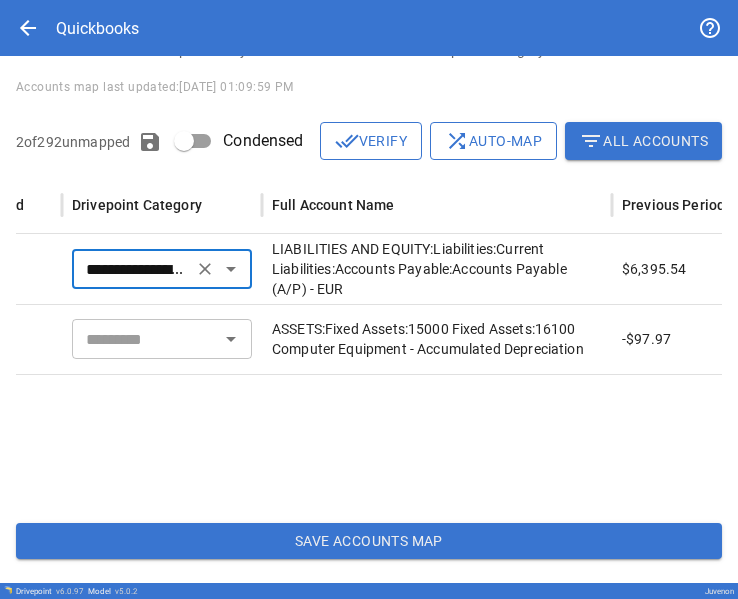 scroll, scrollTop: 0, scrollLeft: 189, axis: horizontal 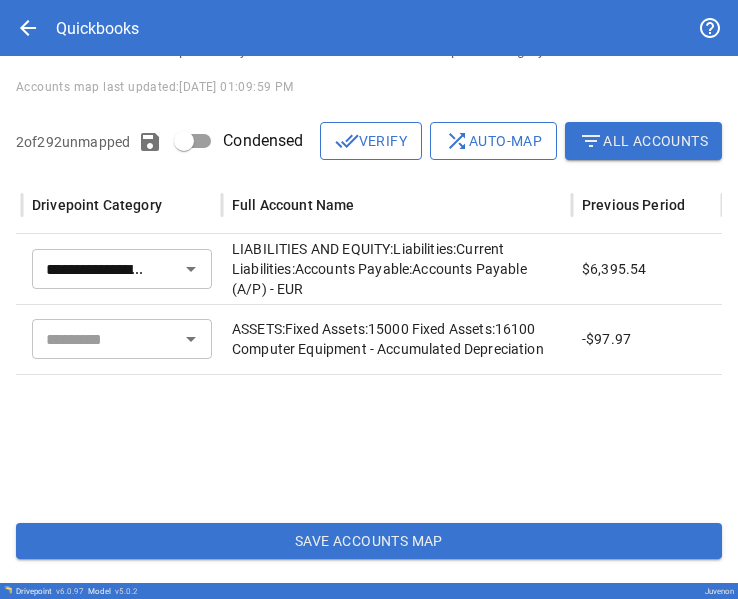 click at bounding box center (105, 339) 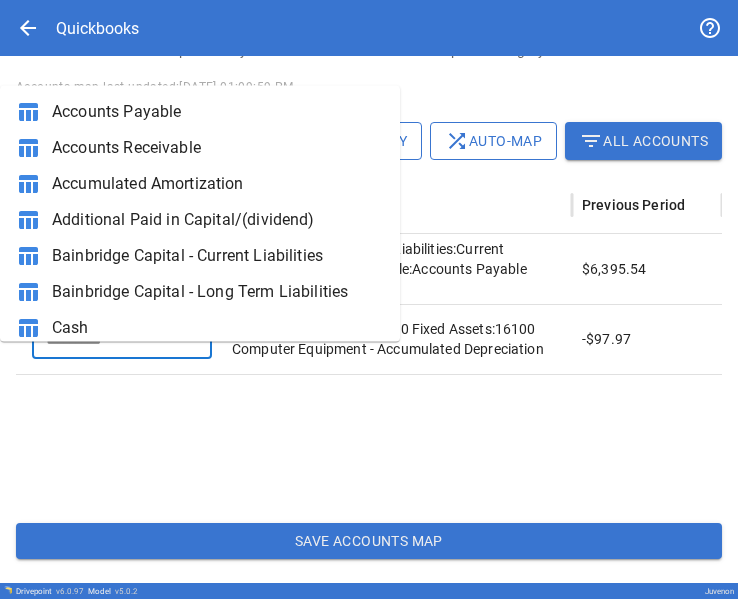 scroll, scrollTop: 0, scrollLeft: 0, axis: both 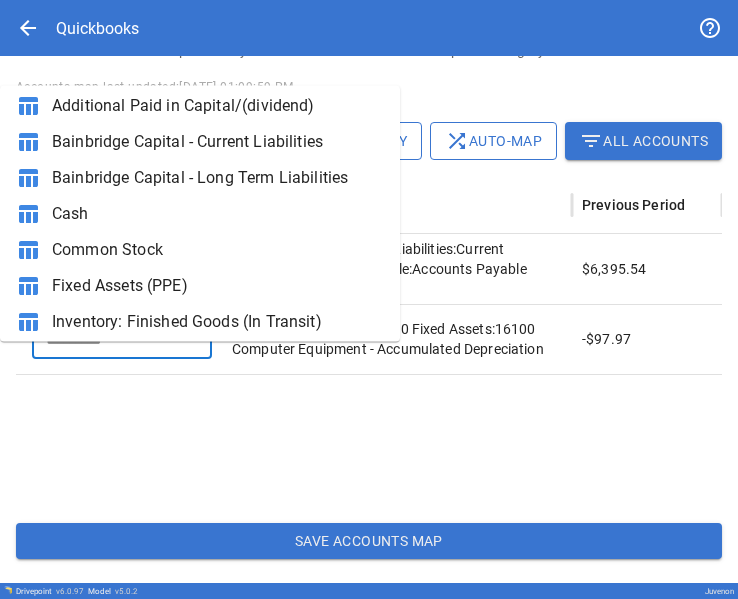 click on "Fixed Assets (PPE)" at bounding box center [218, 287] 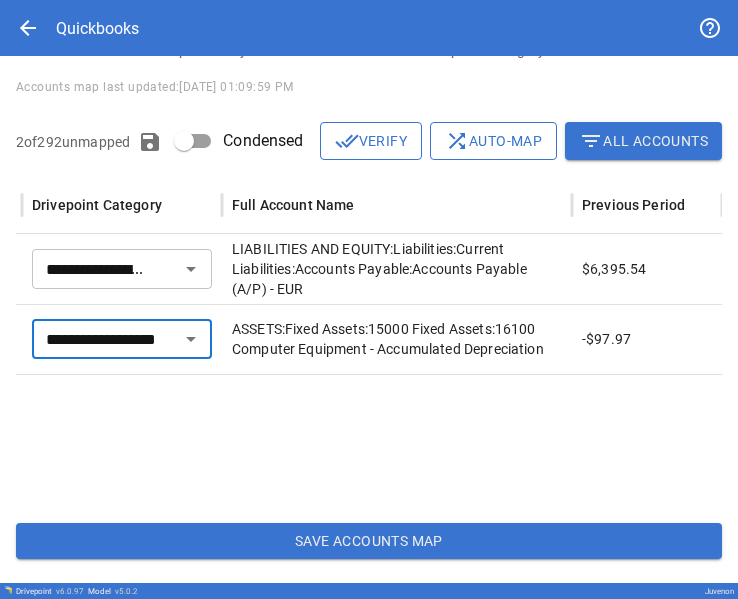 type on "**********" 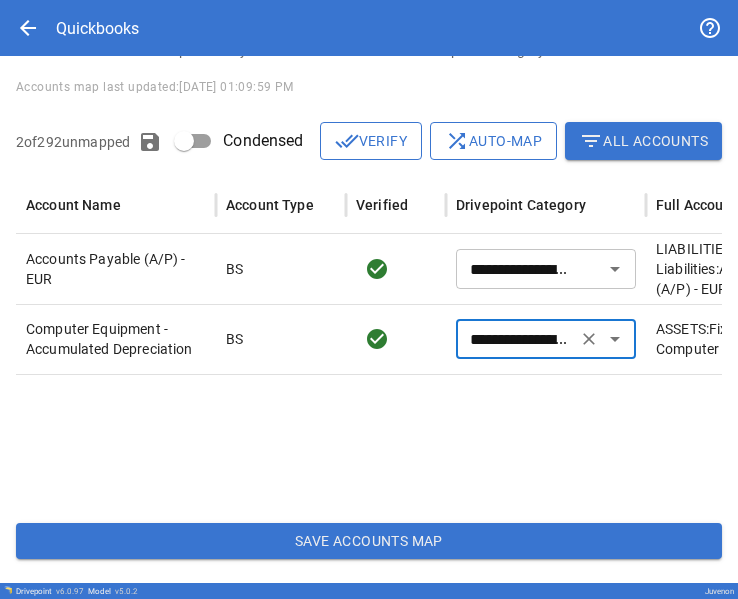 click on "Save Accounts Map" at bounding box center [369, 541] 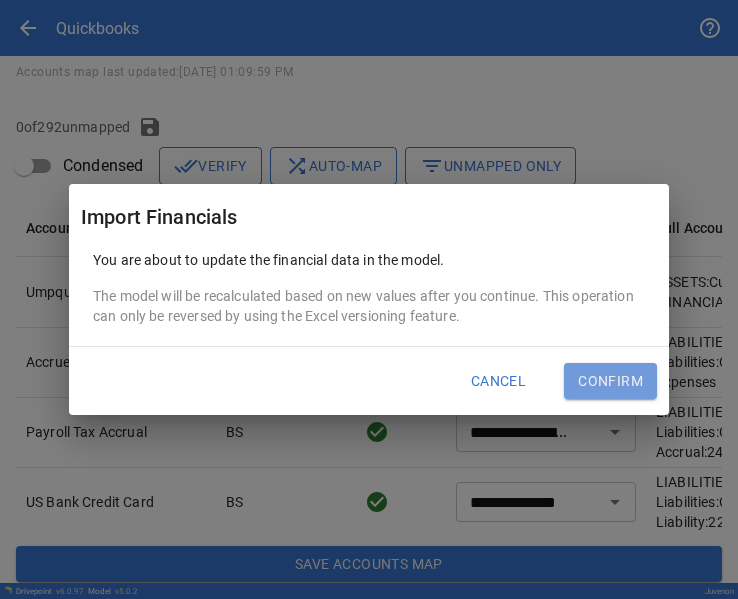 click on "Confirm" at bounding box center (610, 381) 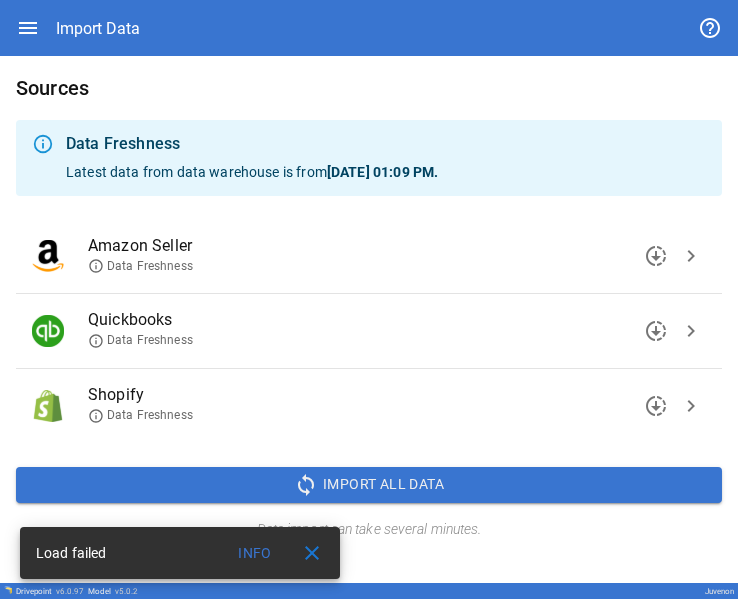 click on "chevron_right" at bounding box center (691, 331) 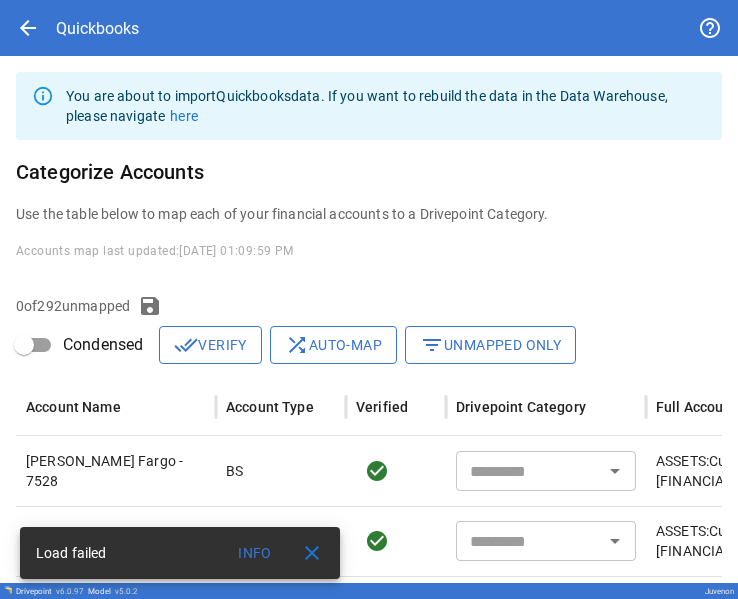 type on "****" 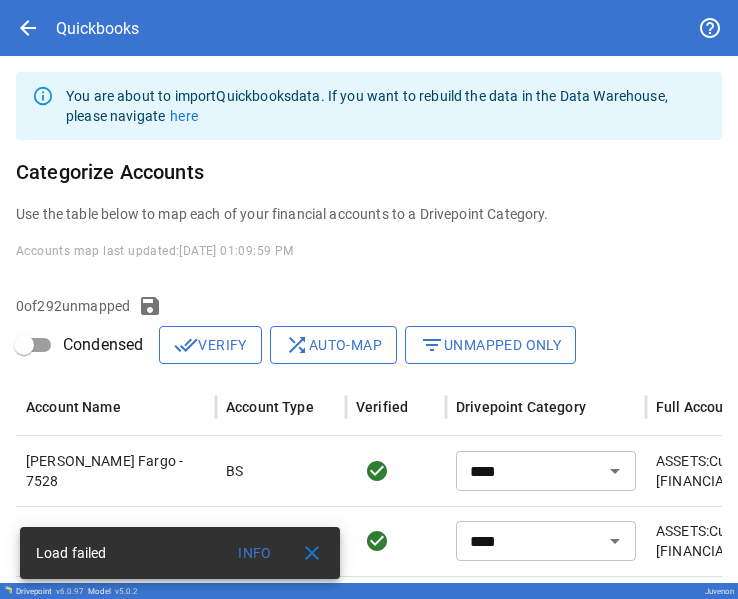click on "arrow_back" at bounding box center [28, 28] 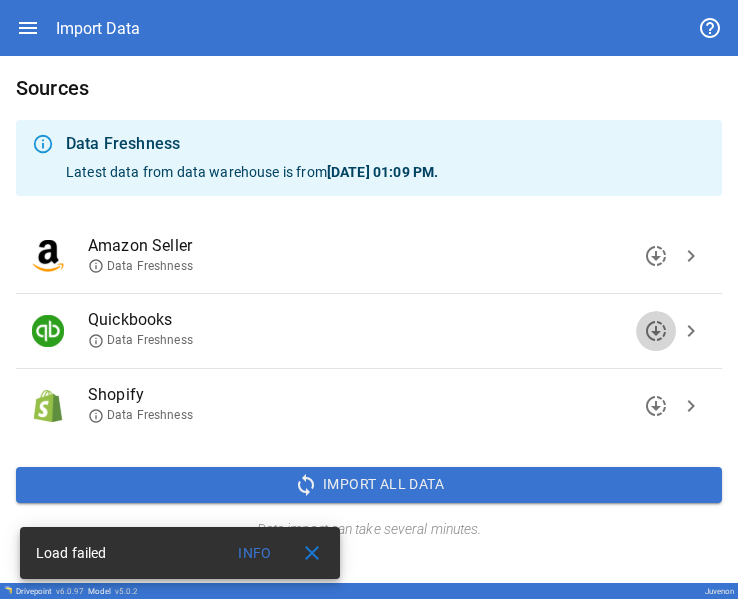 click on "downloading" at bounding box center (656, 331) 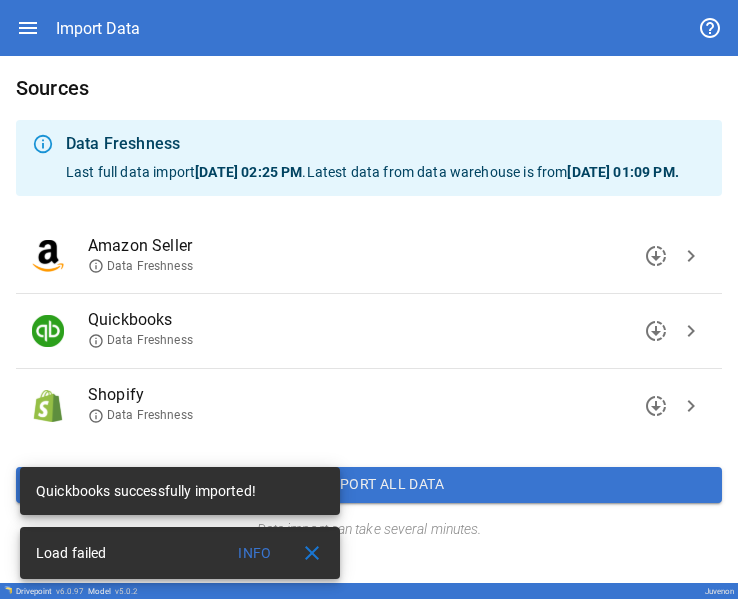 click on "close" at bounding box center [312, 553] 